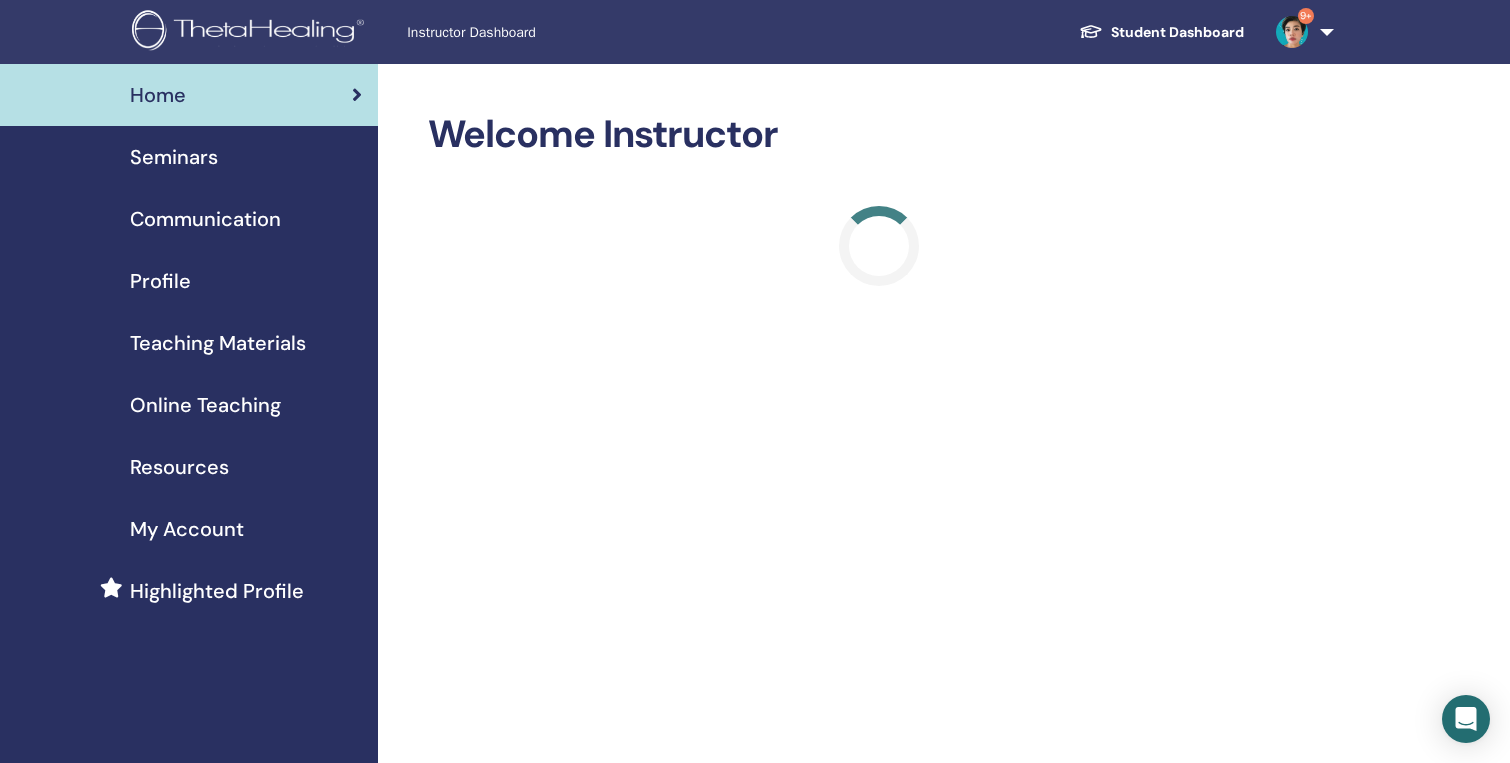 scroll, scrollTop: 0, scrollLeft: 0, axis: both 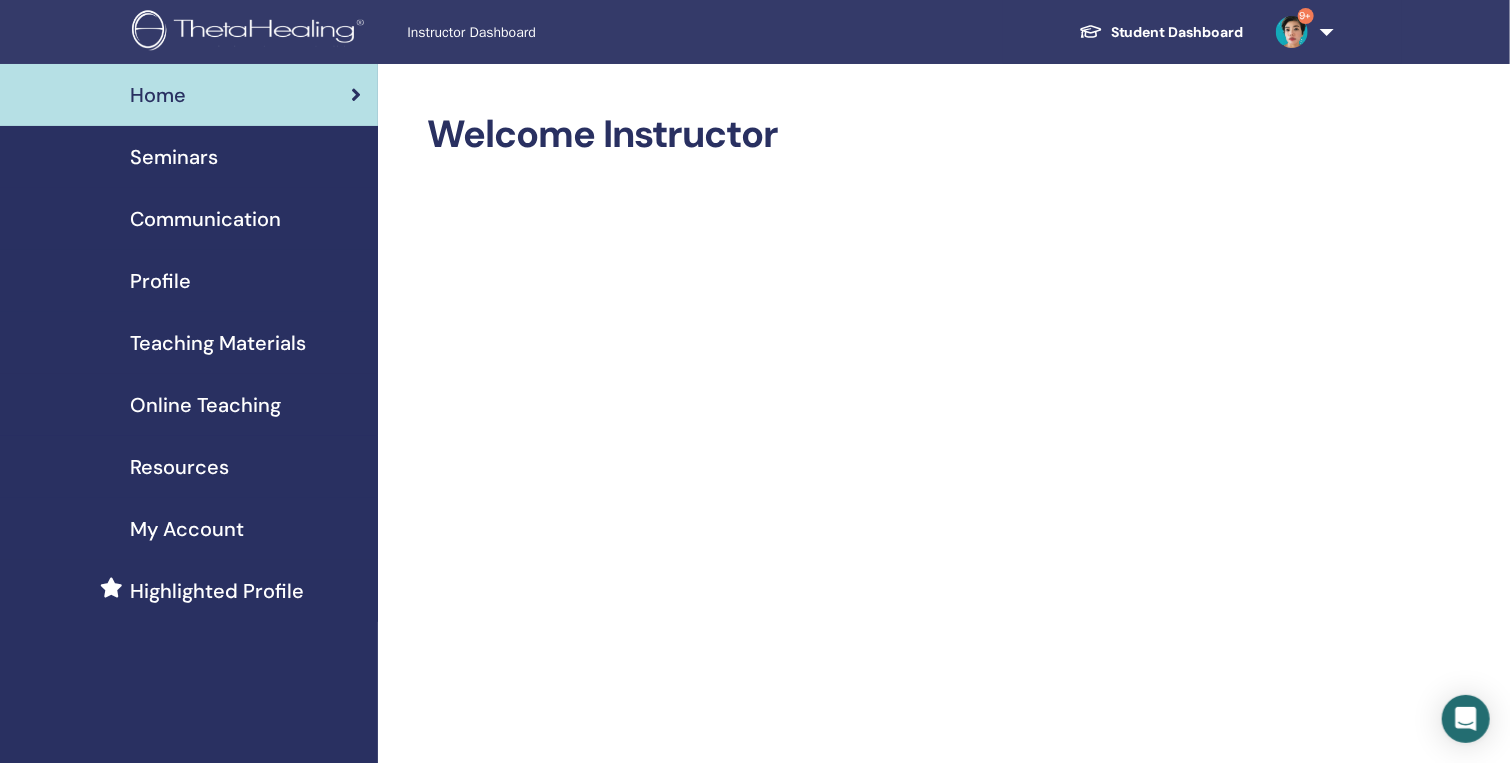 click on "Seminars" at bounding box center [174, 157] 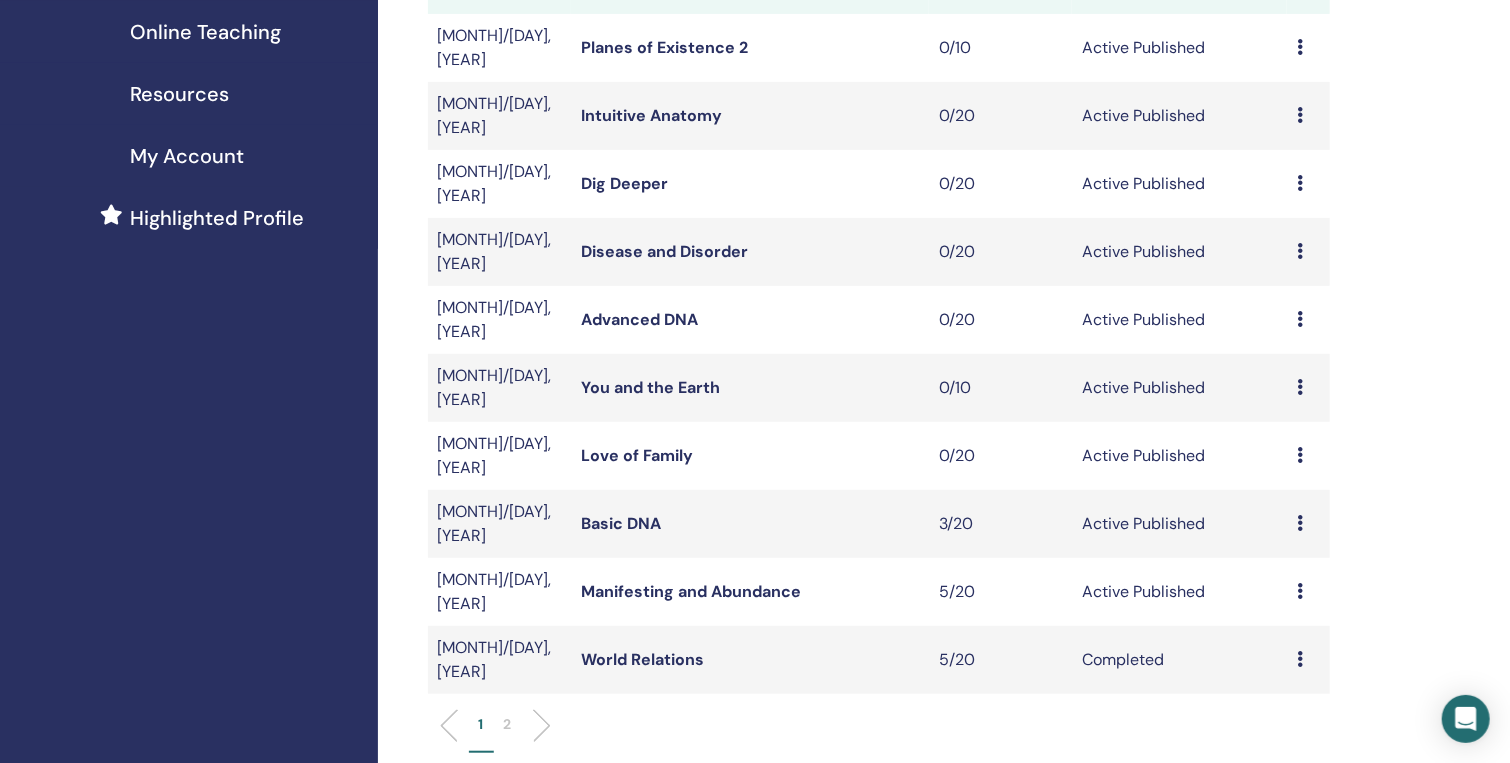 scroll, scrollTop: 600, scrollLeft: 0, axis: vertical 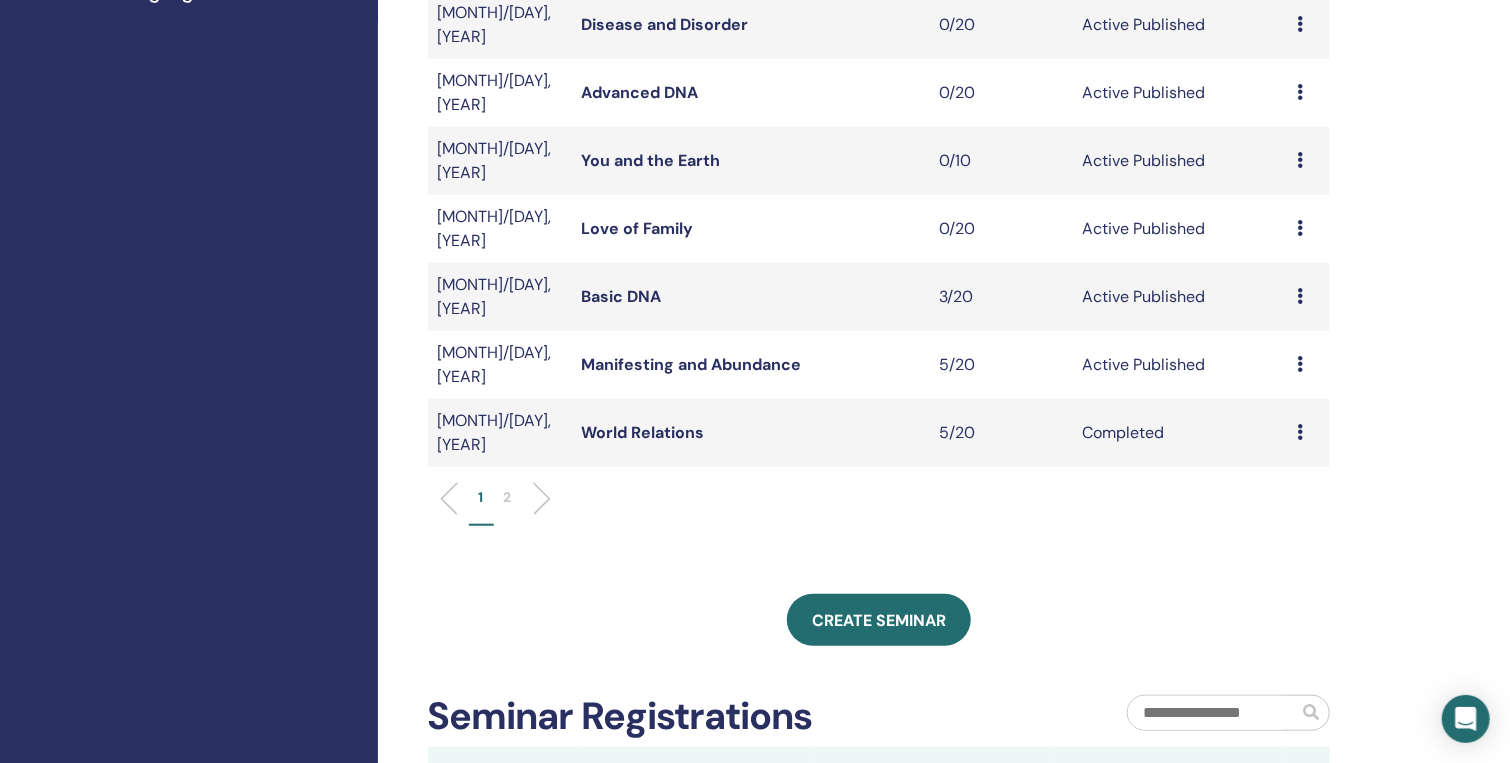 click at bounding box center [1300, 364] 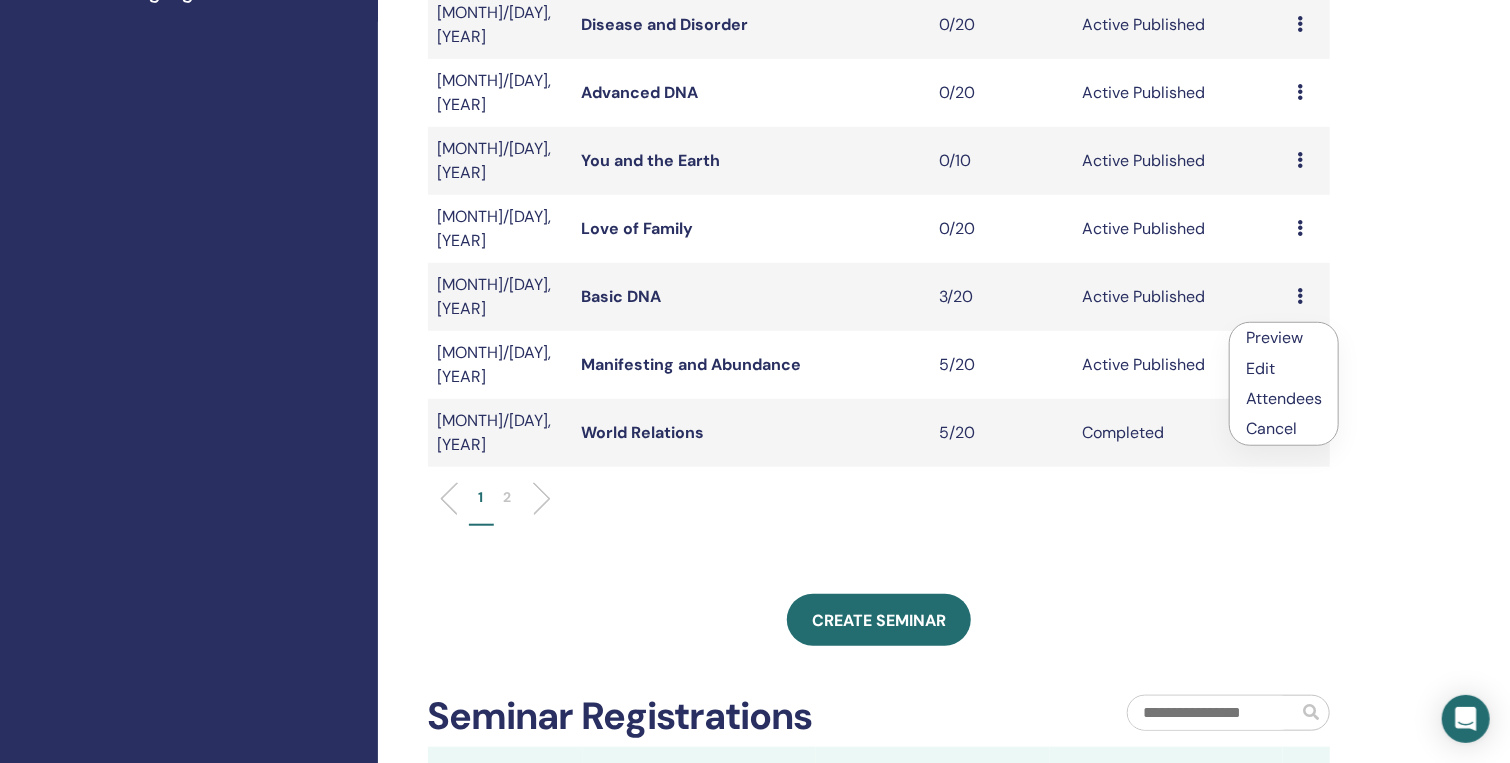 click on "Attendees" at bounding box center (1284, 398) 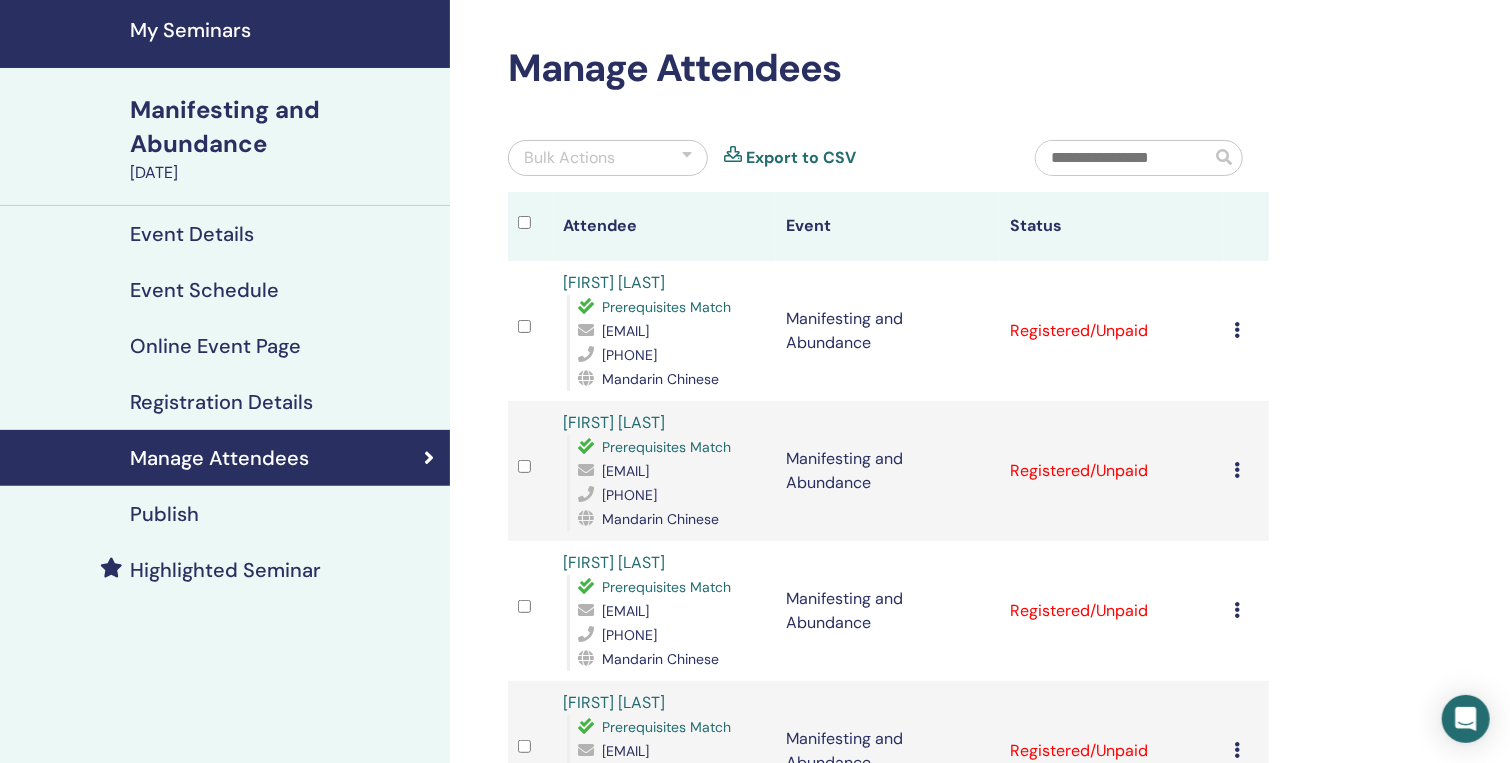 scroll, scrollTop: 100, scrollLeft: 0, axis: vertical 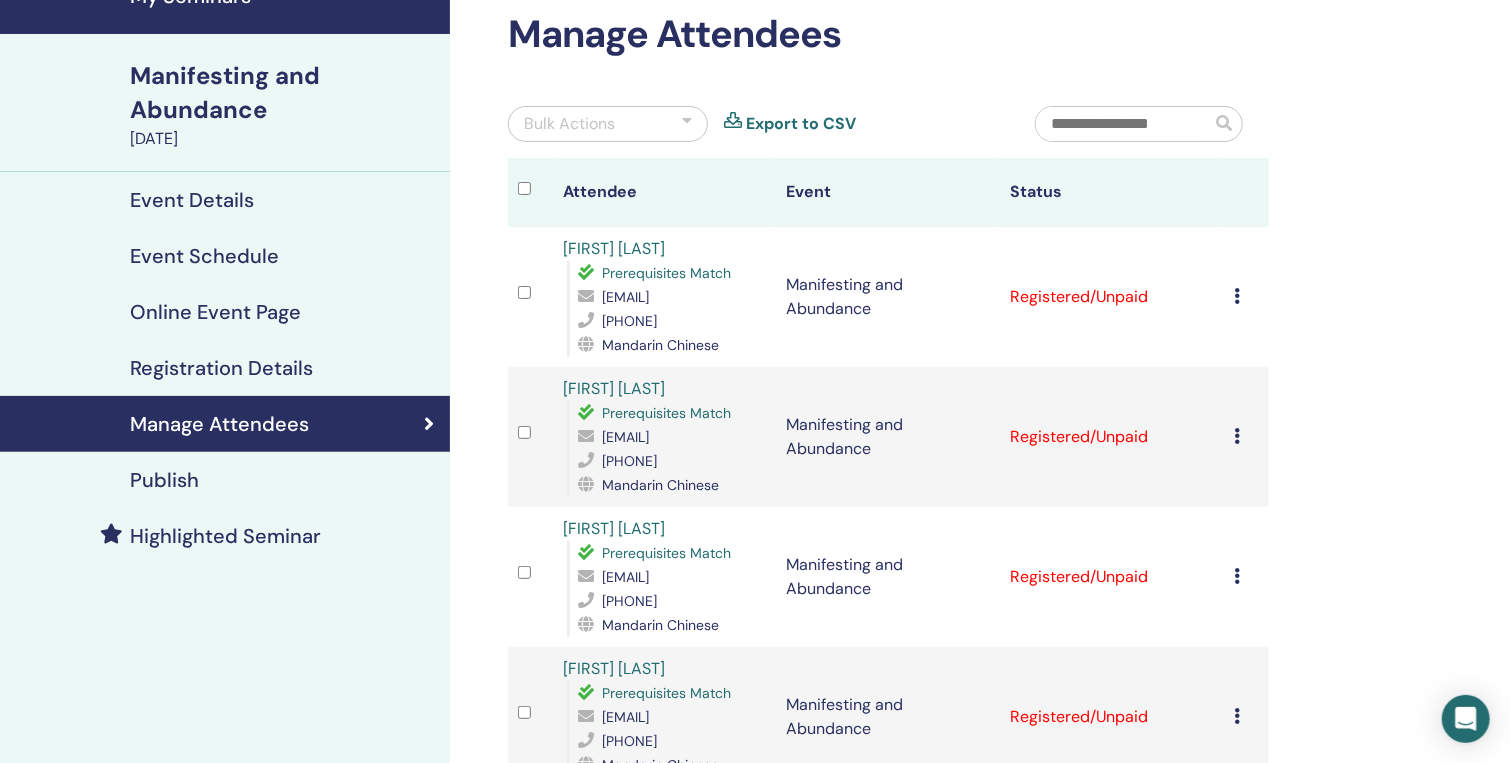 click at bounding box center (530, 297) 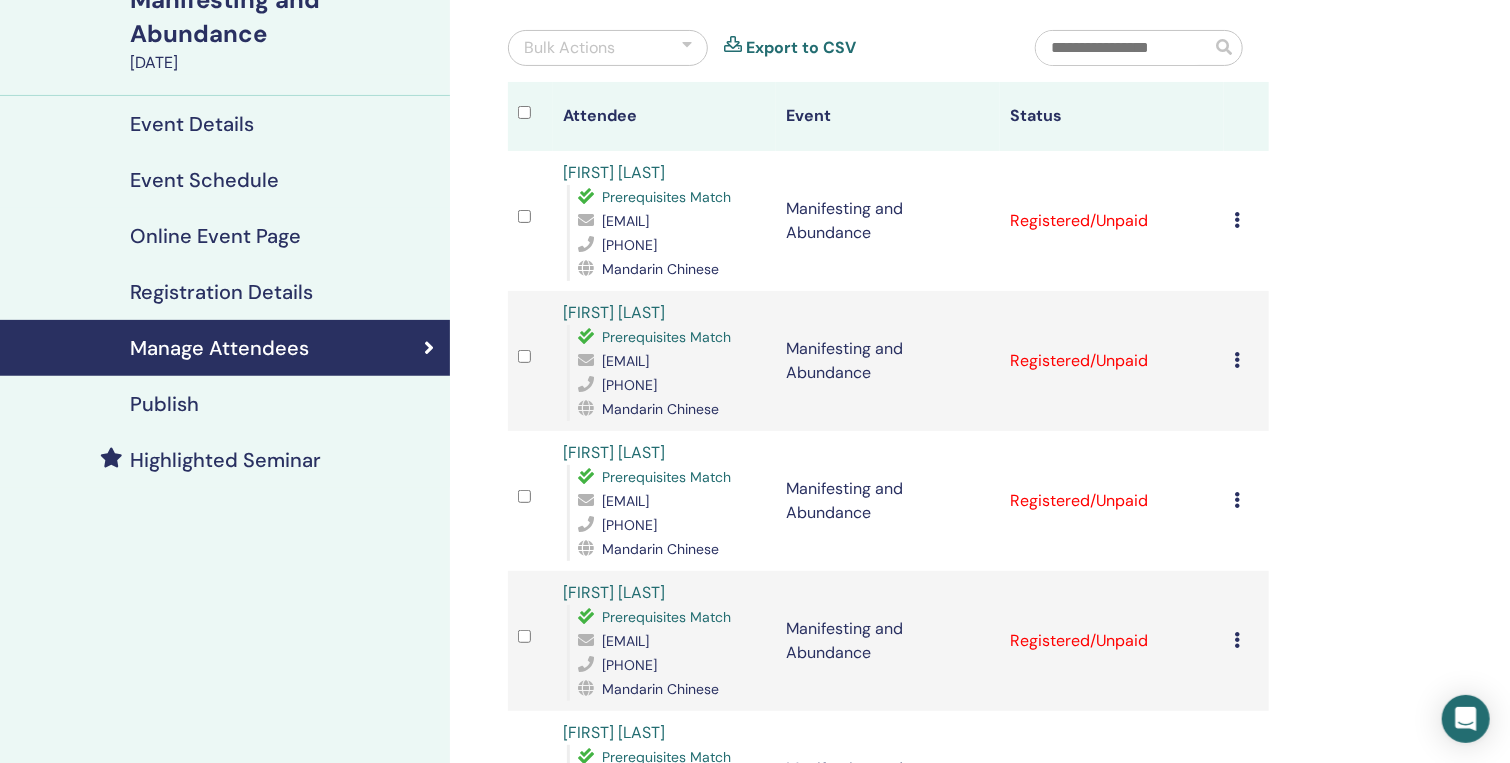 scroll, scrollTop: 100, scrollLeft: 0, axis: vertical 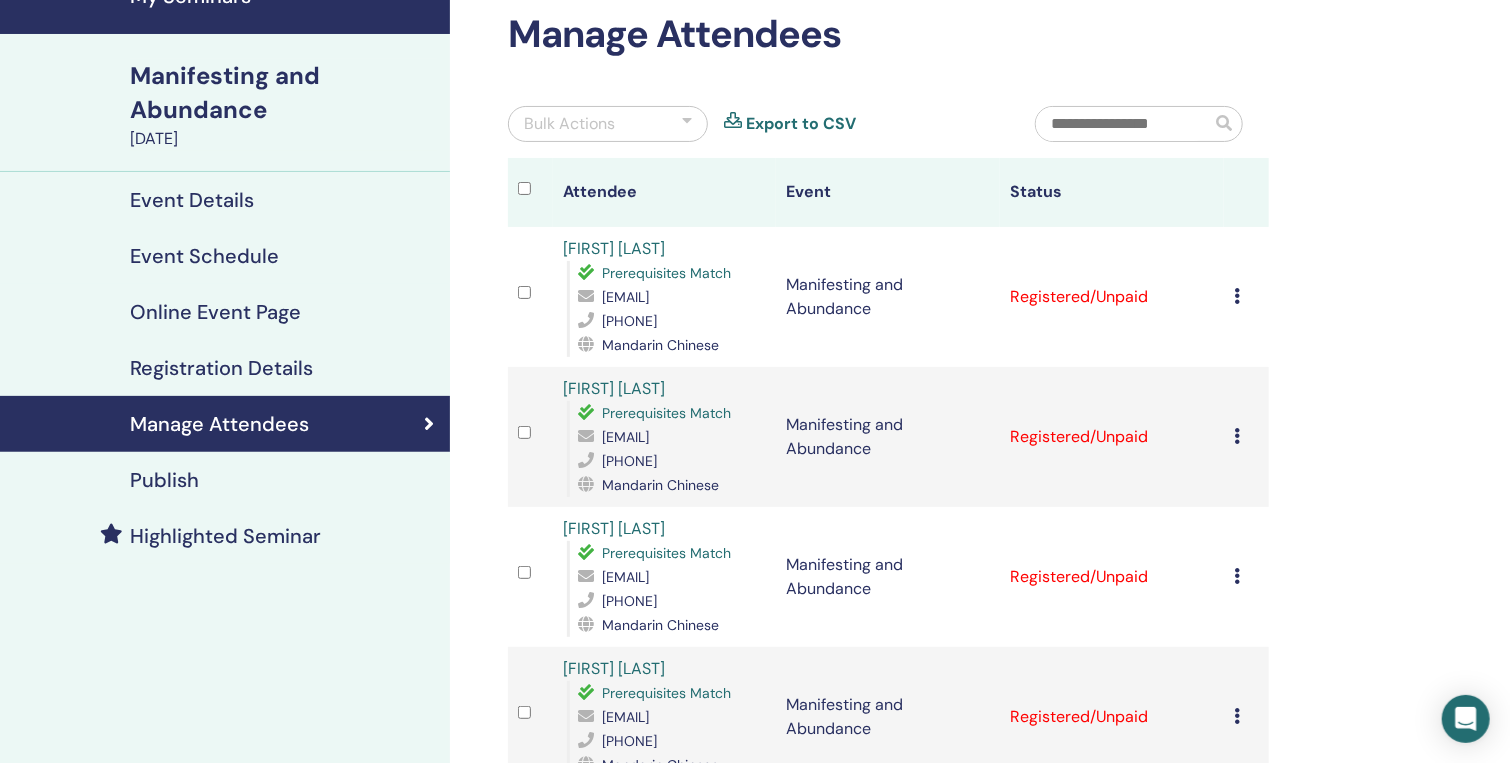click on "Bulk Actions" at bounding box center (608, 124) 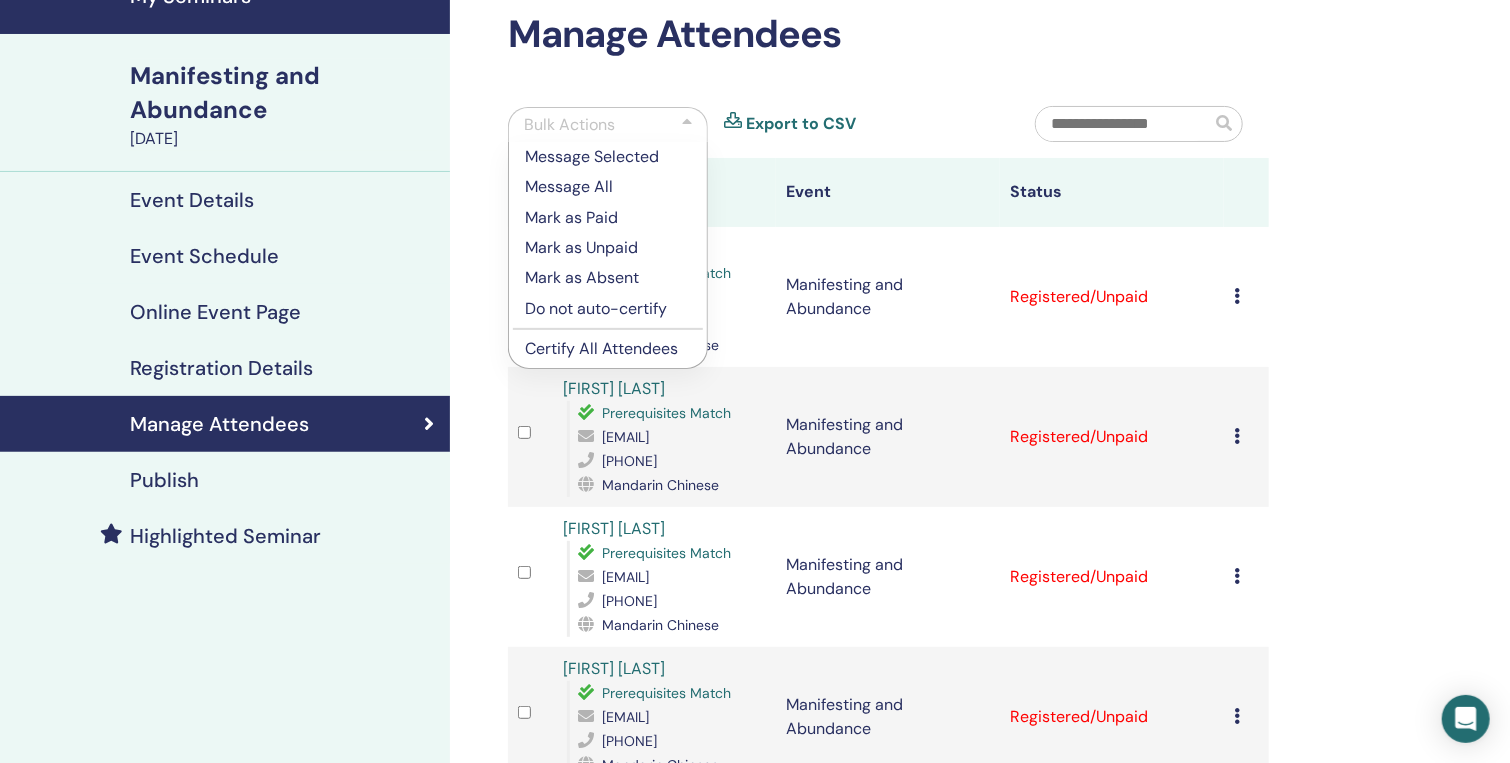 click on "Manage Attendees Bulk Actions Message Selected Message All Mark as Paid Mark as Unpaid Mark as Absent Do not auto-certify Certify All Attendees Export to CSV Attendee Event Status YenLin Chen Prerequisites Match yen92504@gmail.com 0921058918 Mandarin Chinese Manifesting and Abundance Registered/Unpaid Cancel Registration Do not auto-certify Mark as Paid Mark as Unpaid Mark as Absent Complete and Certify Download Certificate Shih Wei Fang Prerequisites Match lovesswwer@gmail.com +886935737292 Mandarin Chinese Manifesting and Abundance Registered/Unpaid Cancel Registration Do not auto-certify Mark as Paid Mark as Unpaid Mark as Absent Complete and Certify Download Certificate MING-CHING CHIU Prerequisites Match cet.rita@gmail.com 0933204681 Mandarin Chinese Manifesting and Abundance Registered/Unpaid Cancel Registration Do not auto-certify Mark as Paid Mark as Unpaid Mark as Absent Complete and Certify Download Certificate FU-CHUN LIN Prerequisites Match joy33125@gmail.com 0920373842 Mandarin Chinese 0911868862" at bounding box center [953, 625] 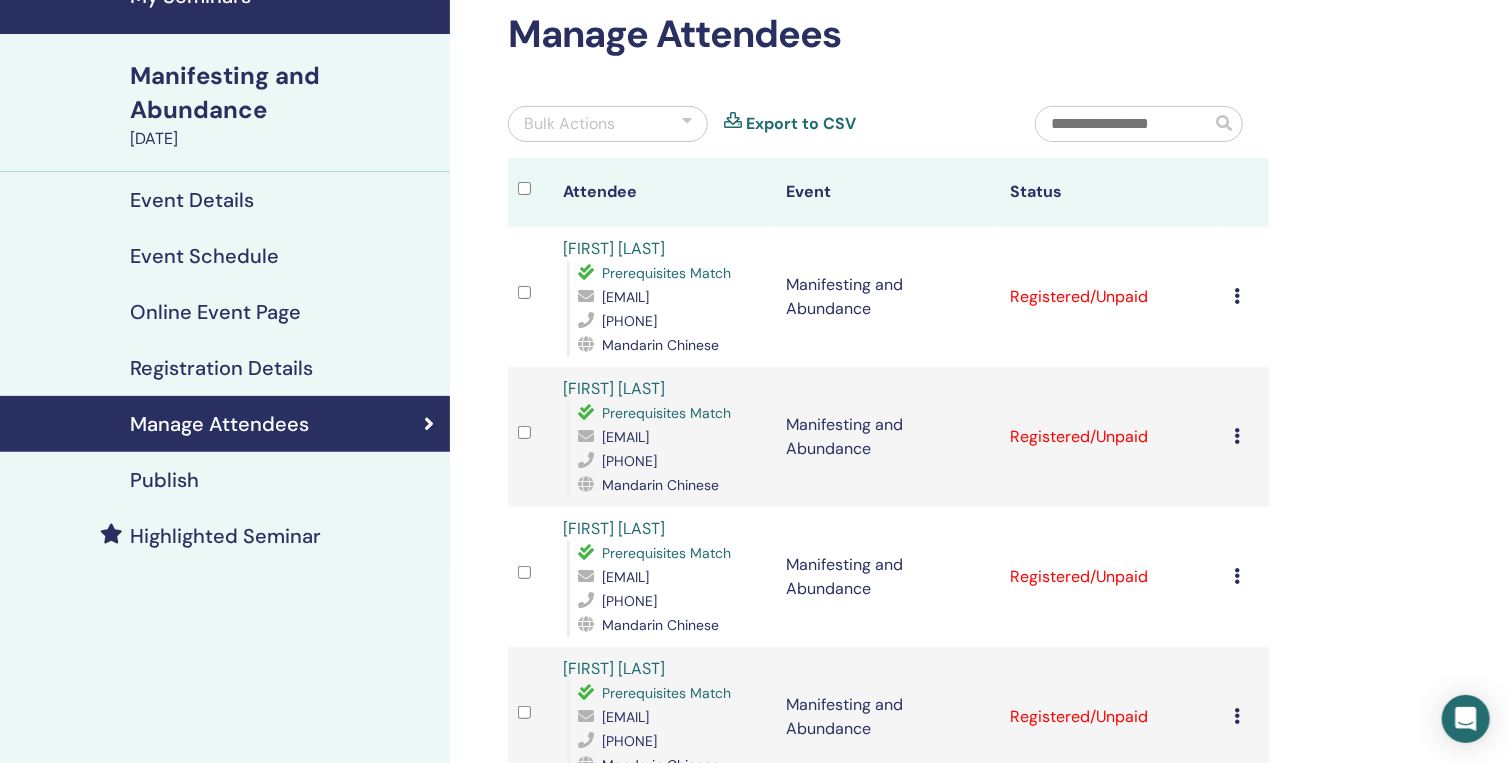 click on "Manage Attendees Bulk Actions Export to CSV Attendee Event Status YenLin Chen Prerequisites Match yen92504@gmail.com 0921058918 Mandarin Chinese Manifesting and Abundance Registered/Unpaid Cancel Registration Do not auto-certify Mark as Paid Mark as Unpaid Mark as Absent Complete and Certify Download Certificate Shih Wei Fang Prerequisites Match lovesswwer@gmail.com +886935737292 Mandarin Chinese Manifesting and Abundance Registered/Unpaid Cancel Registration Do not auto-certify Mark as Paid Mark as Unpaid Mark as Absent Complete and Certify Download Certificate MING-CHING CHIU Prerequisites Match cet.rita@gmail.com 0933204681 Mandarin Chinese Manifesting and Abundance Registered/Unpaid Cancel Registration Do not auto-certify Mark as Paid Mark as Unpaid Mark as Absent Complete and Certify Download Certificate FU-CHUN LIN Prerequisites Match joy33125@gmail.com 0920373842 Mandarin Chinese Manifesting and Abundance Registered/Unpaid Cancel Registration Do not auto-certify Mark as Paid Mark as Unpaid Heng Yu Chen" at bounding box center (953, 625) 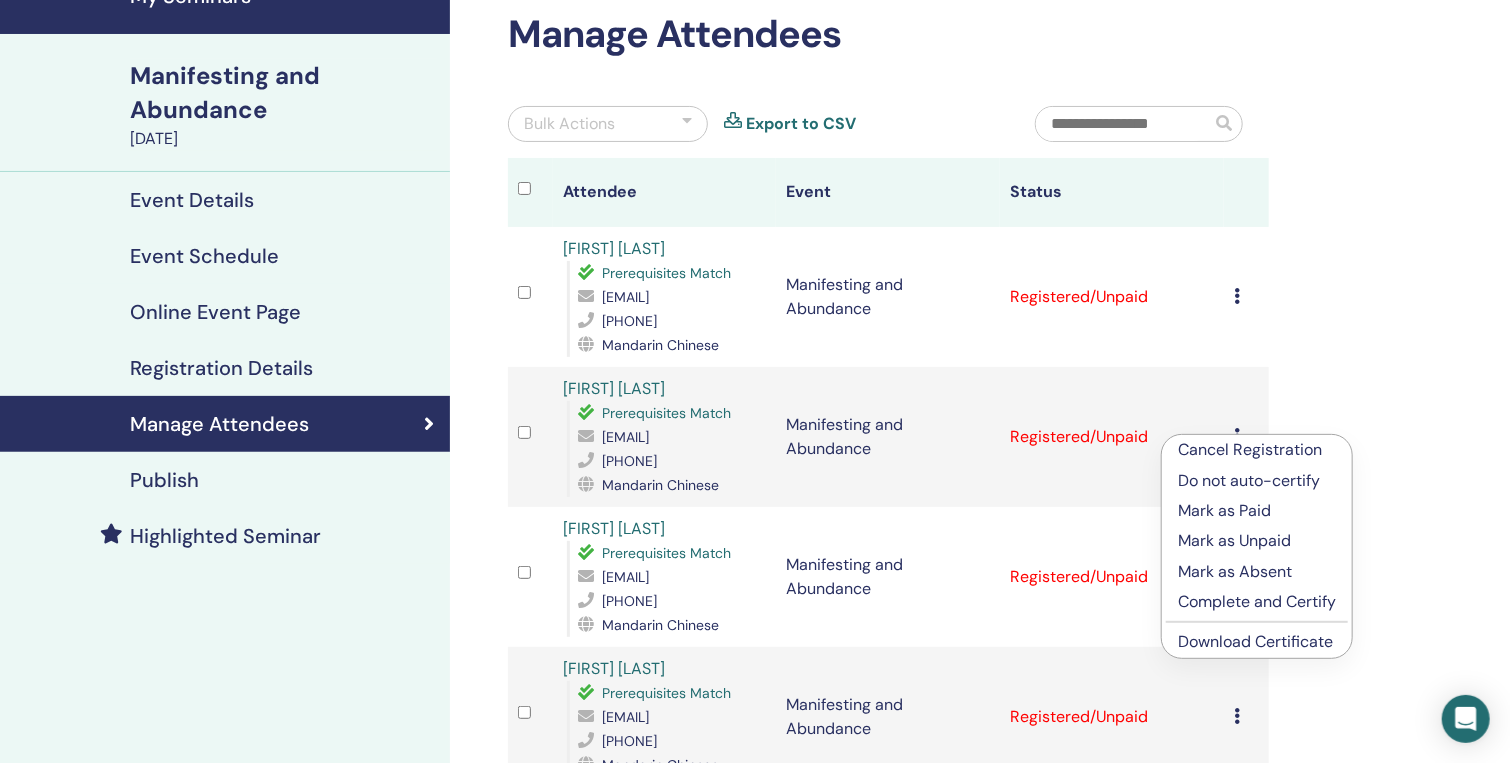 click on "Complete and Certify" at bounding box center (1257, 602) 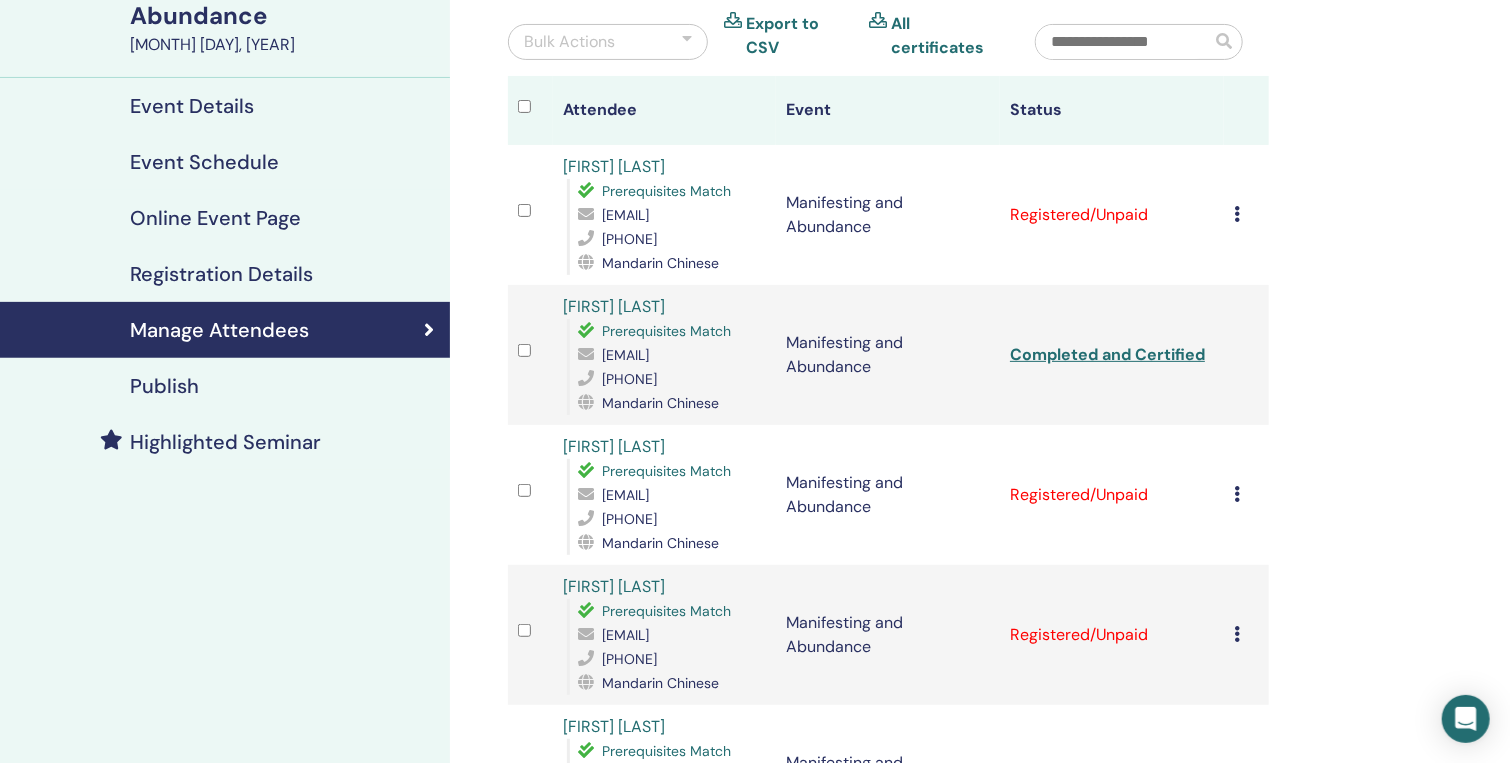 scroll, scrollTop: 300, scrollLeft: 0, axis: vertical 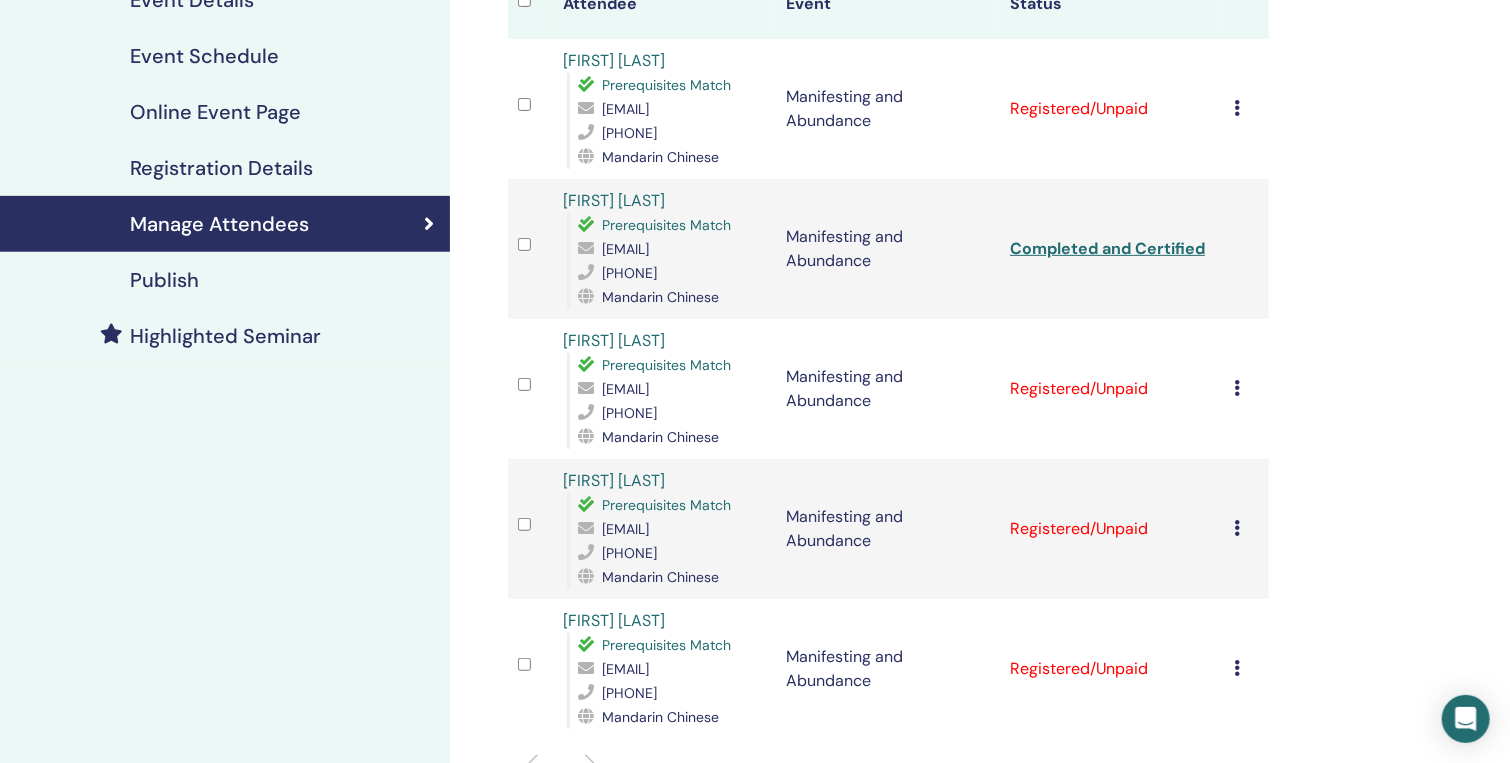 click at bounding box center [1237, 388] 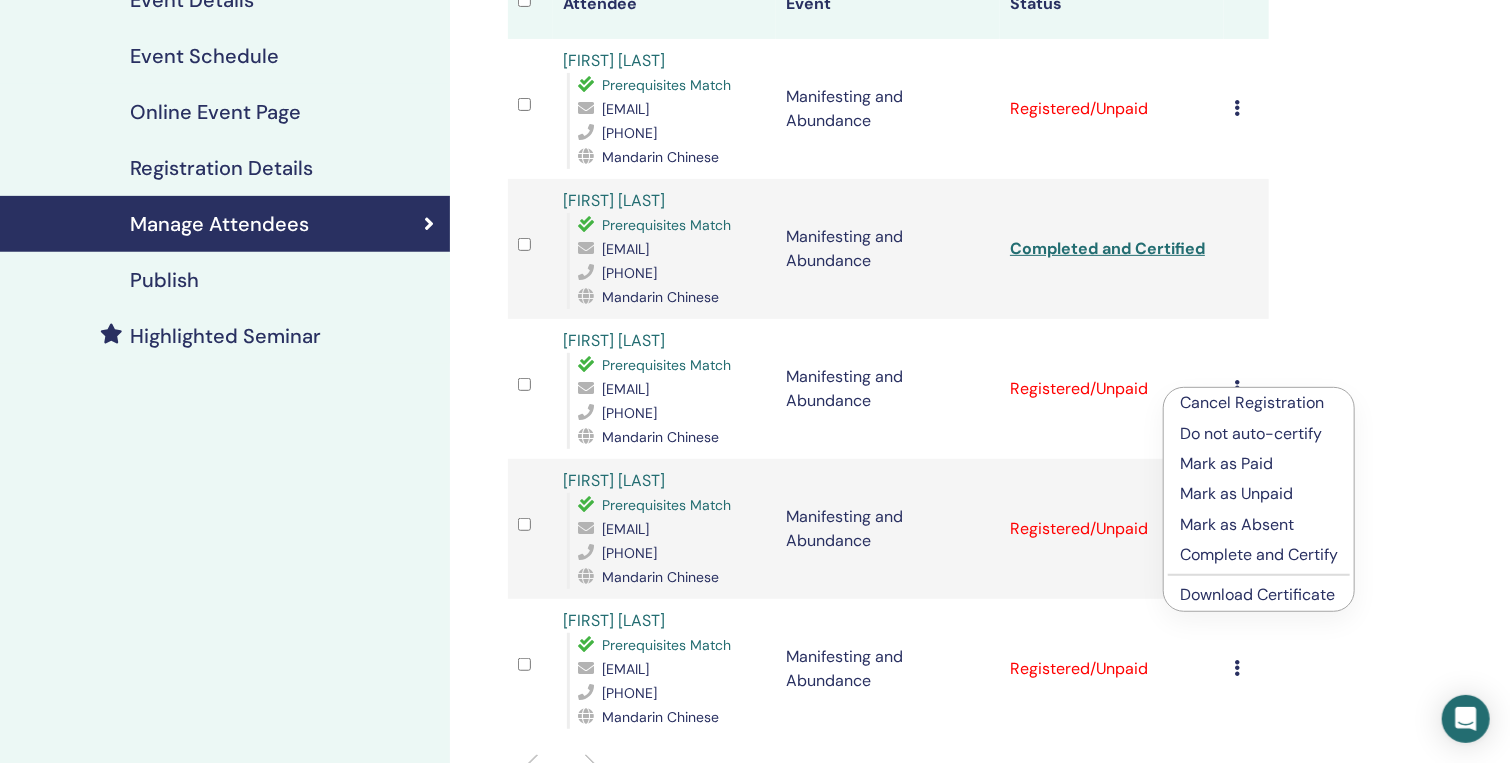 click on "Complete and Certify" at bounding box center (1259, 555) 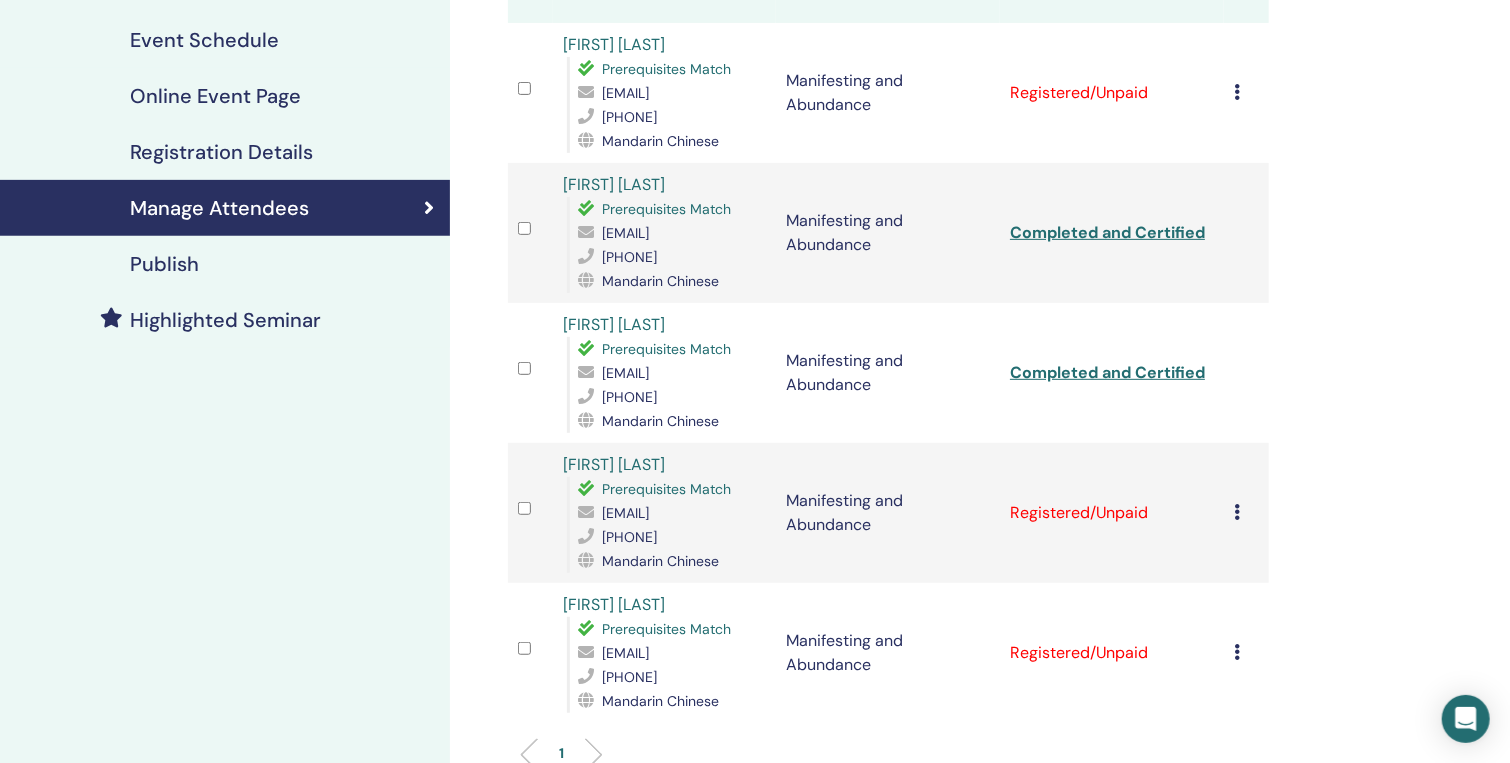 scroll, scrollTop: 400, scrollLeft: 0, axis: vertical 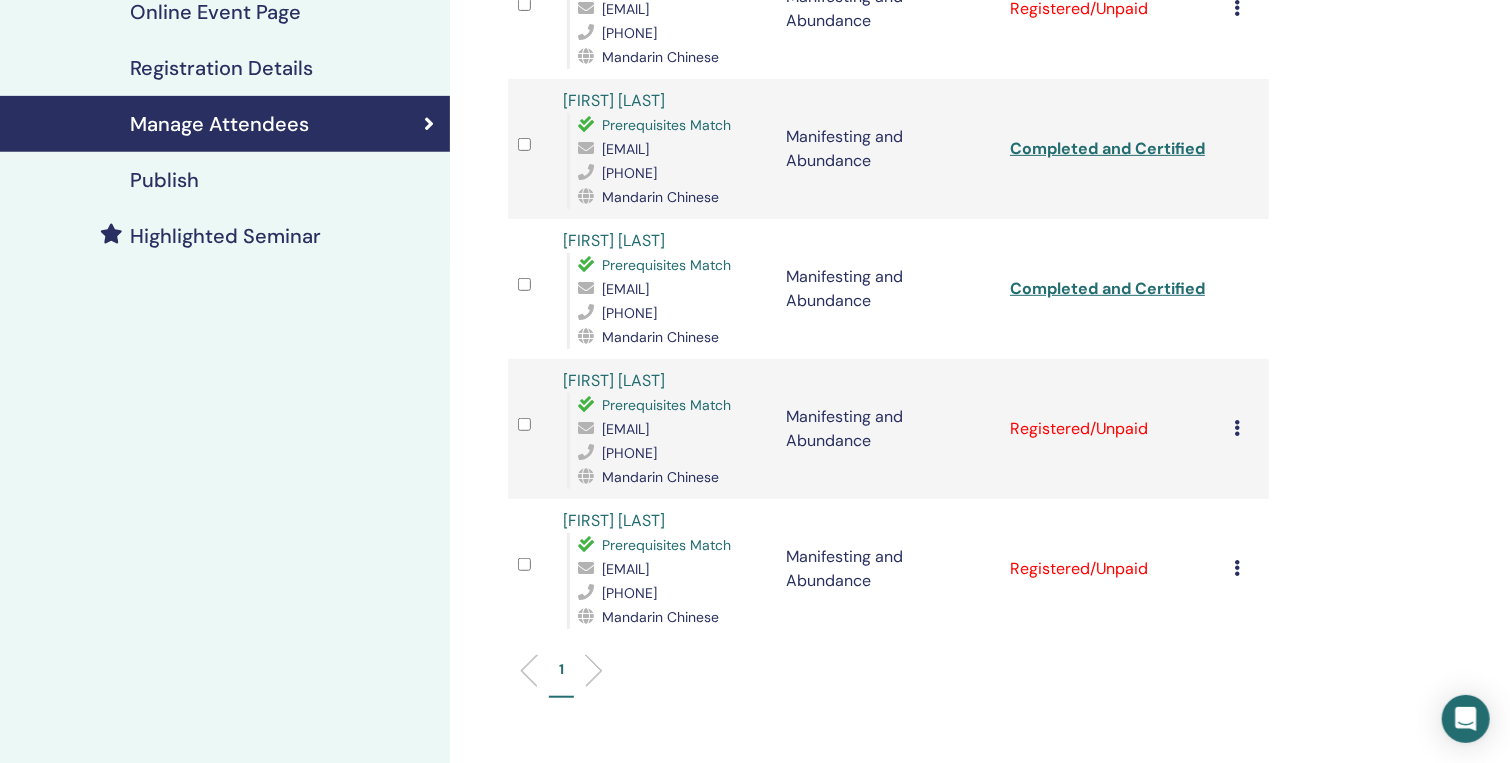 click at bounding box center (1237, 428) 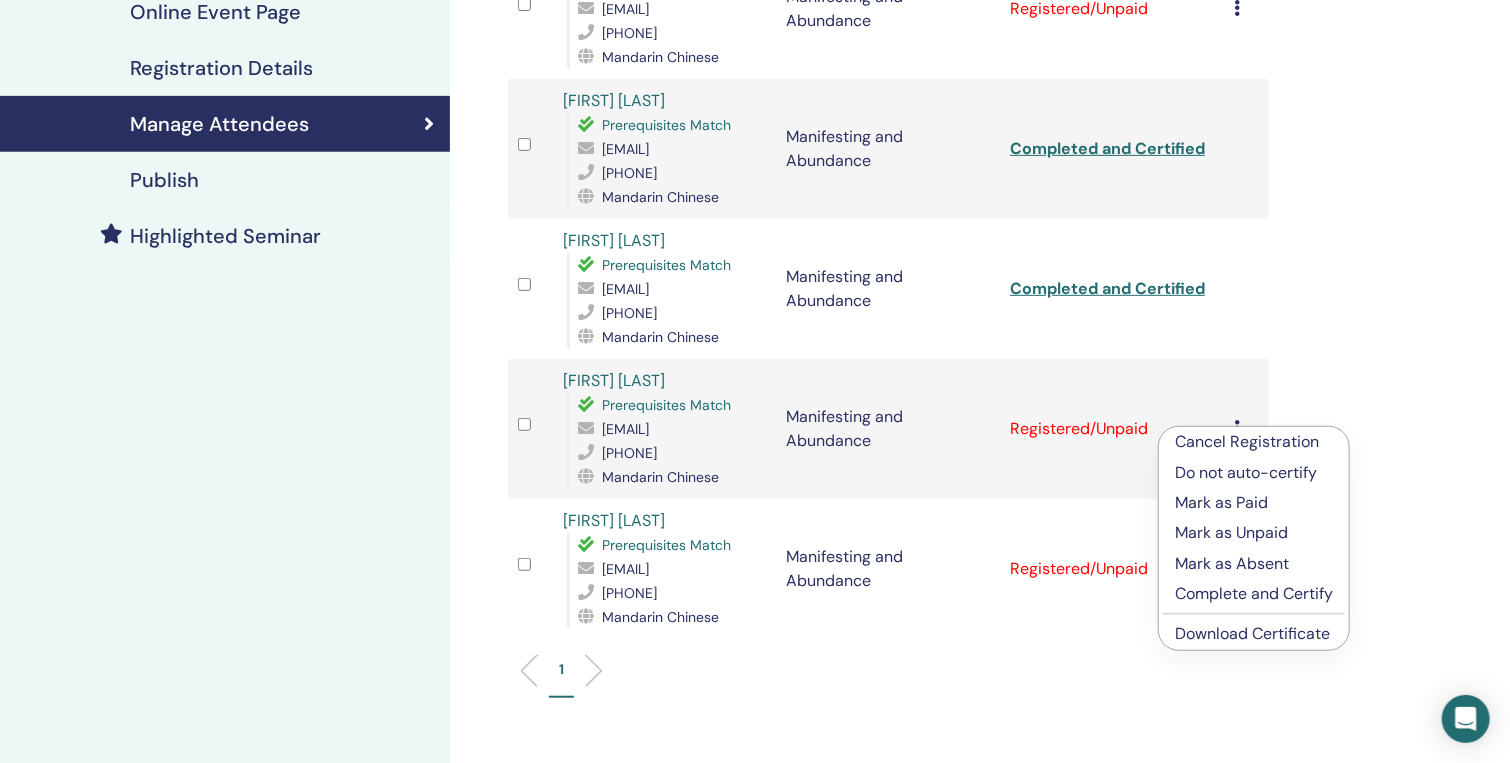 click on "Complete and Certify" at bounding box center (1254, 594) 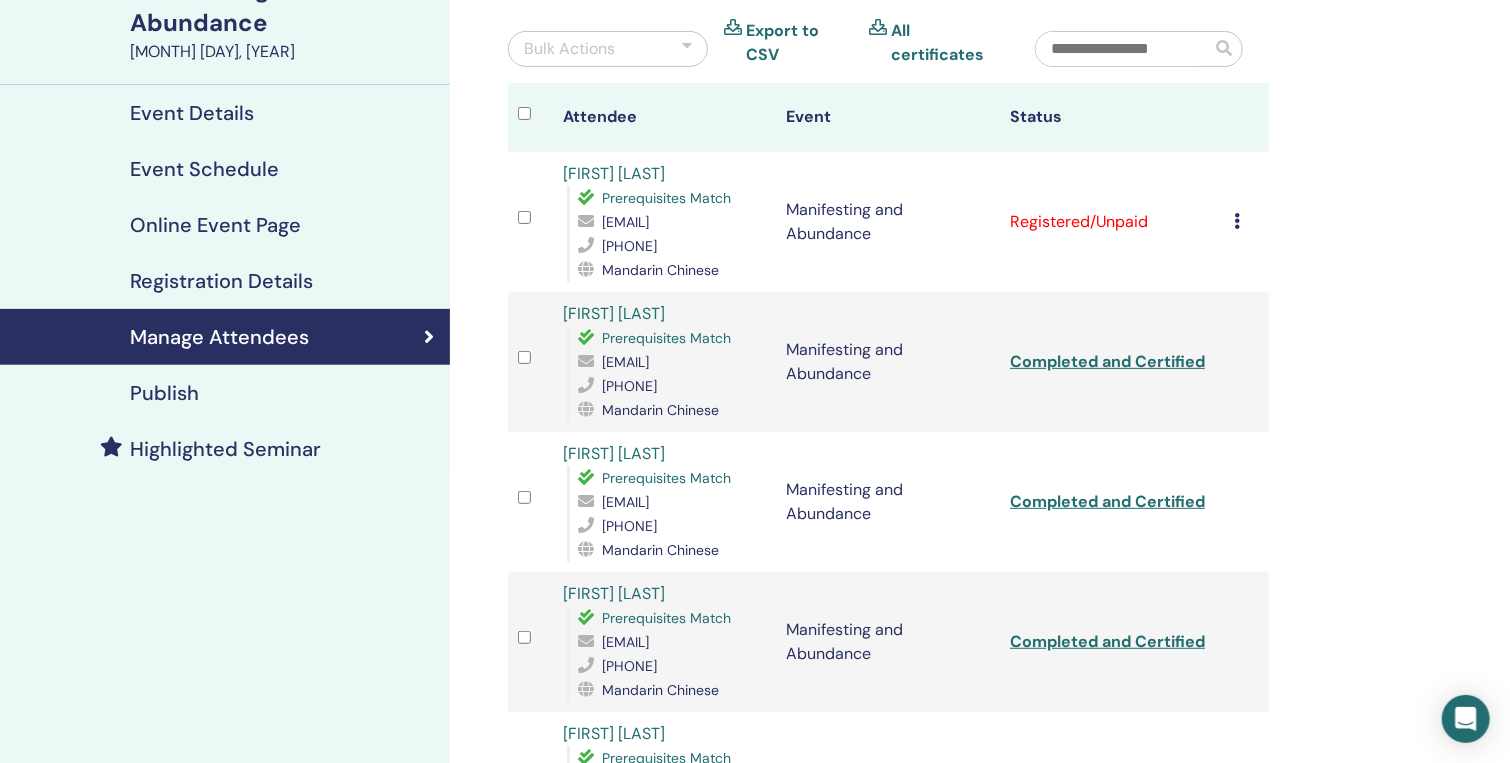 scroll, scrollTop: 400, scrollLeft: 0, axis: vertical 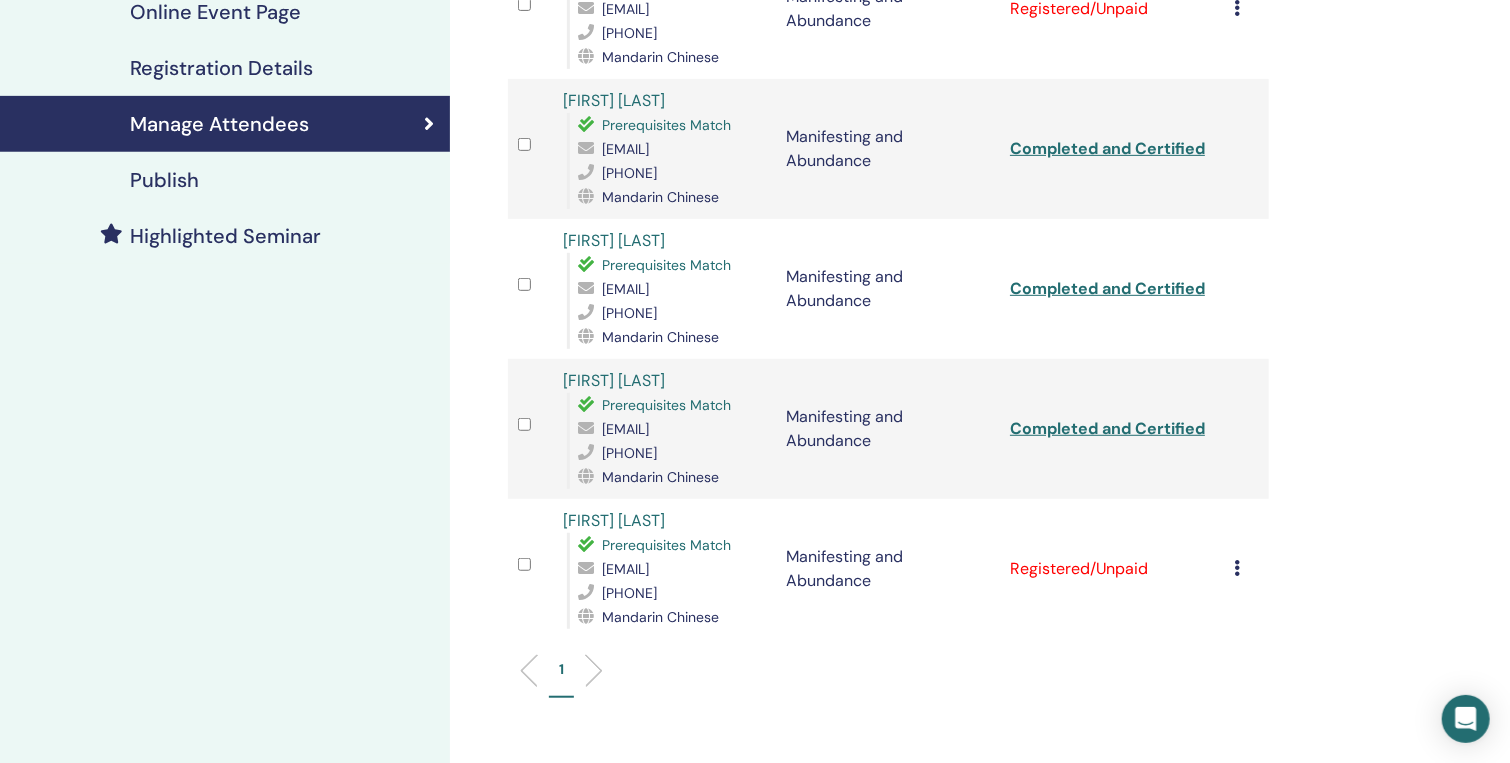click at bounding box center [1237, 568] 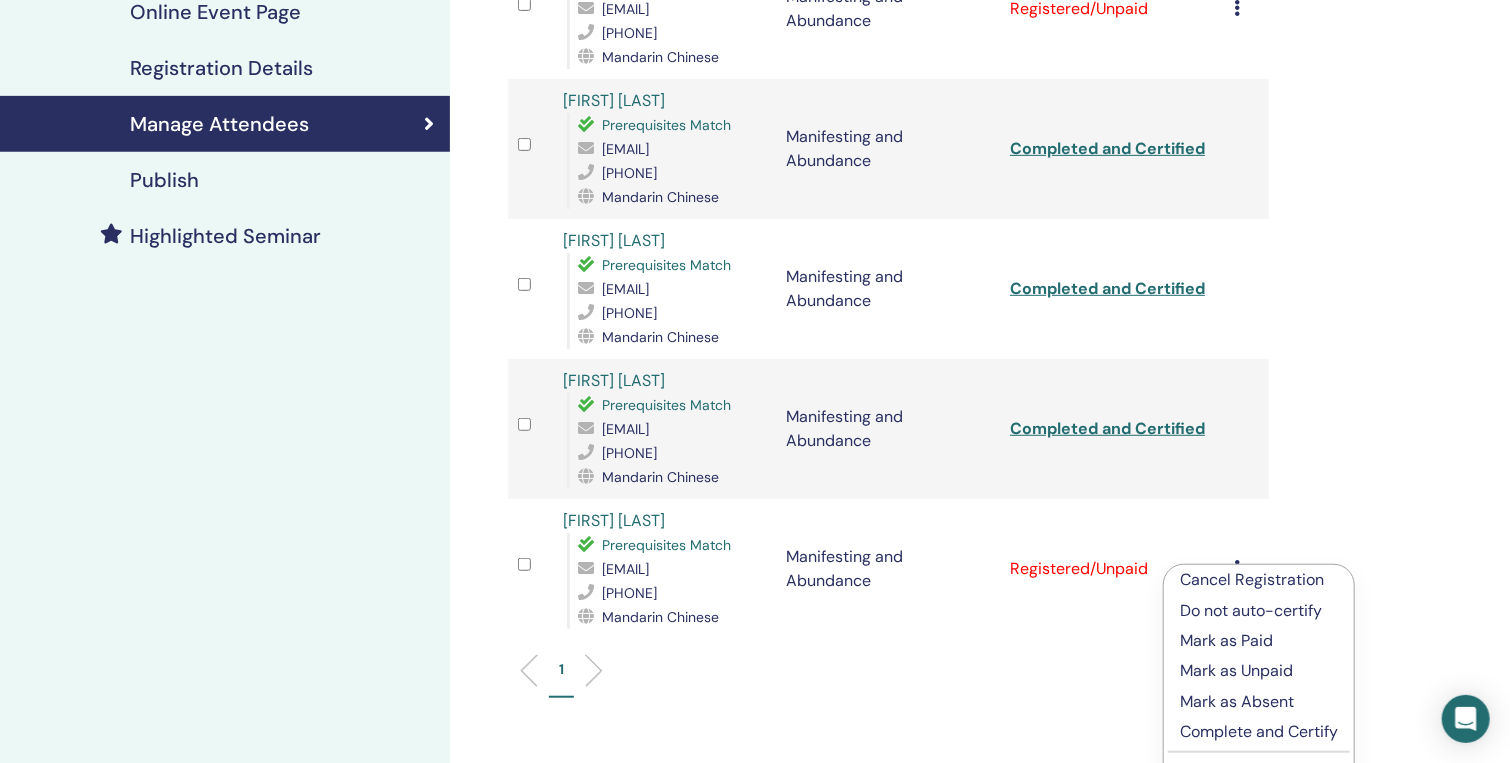 click on "Complete and Certify" at bounding box center (1259, 732) 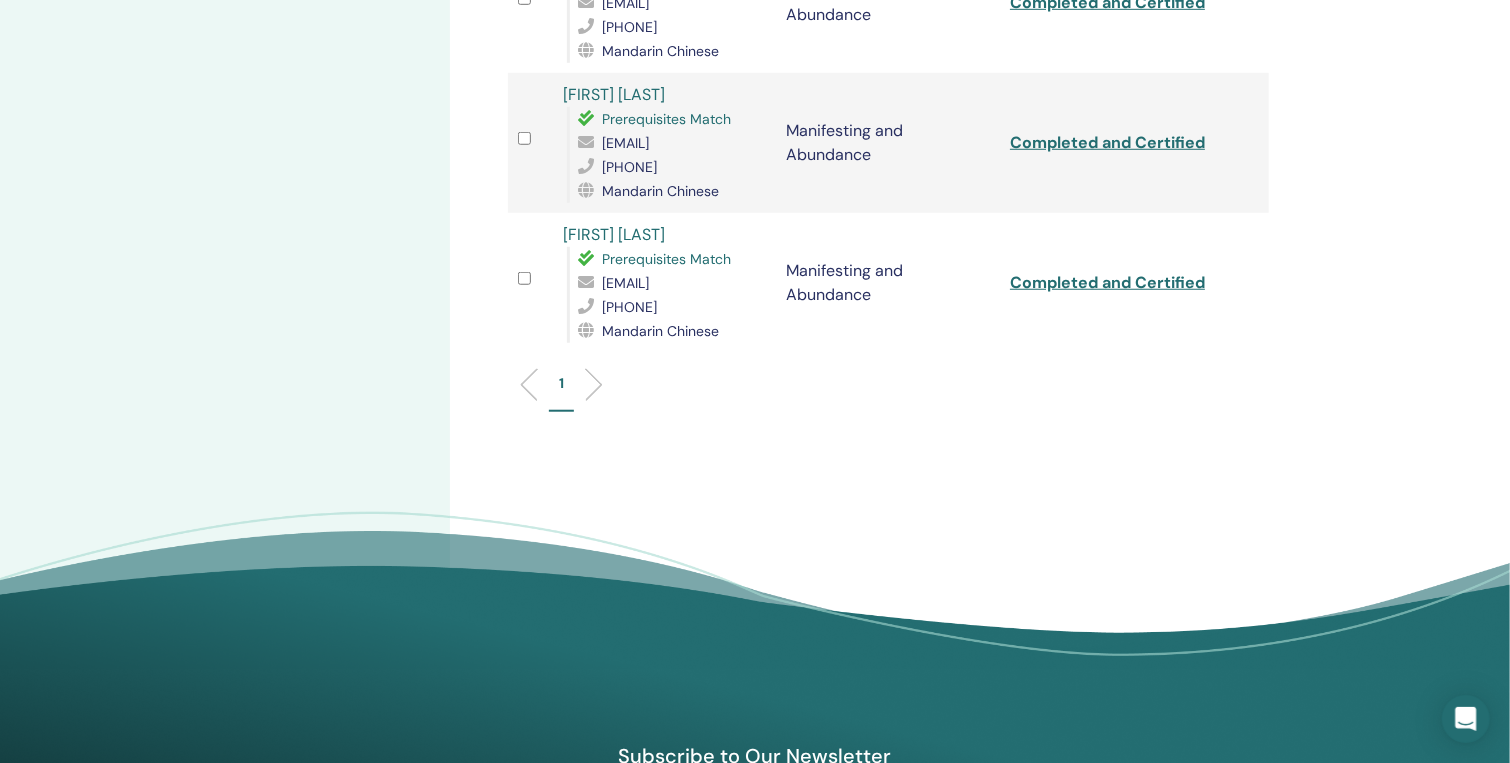 scroll, scrollTop: 900, scrollLeft: 0, axis: vertical 